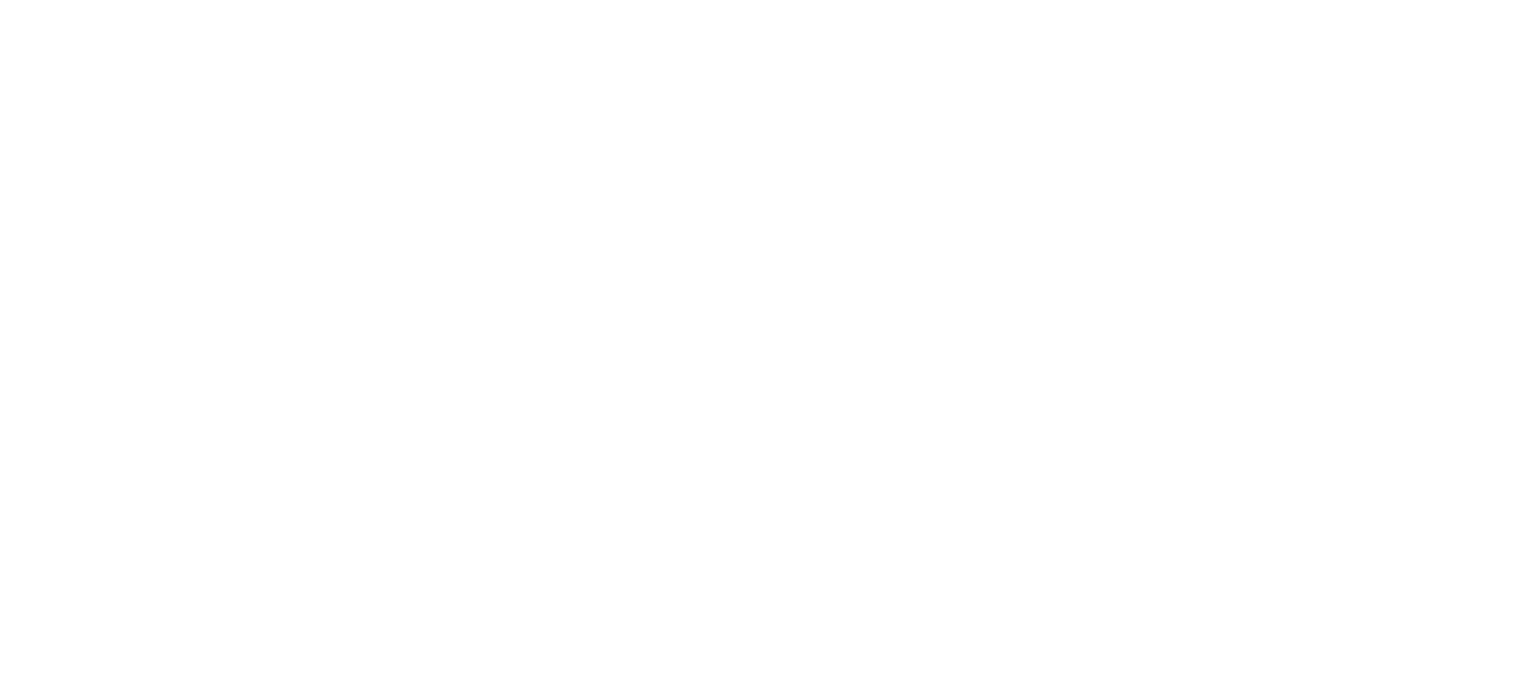 scroll, scrollTop: 0, scrollLeft: 0, axis: both 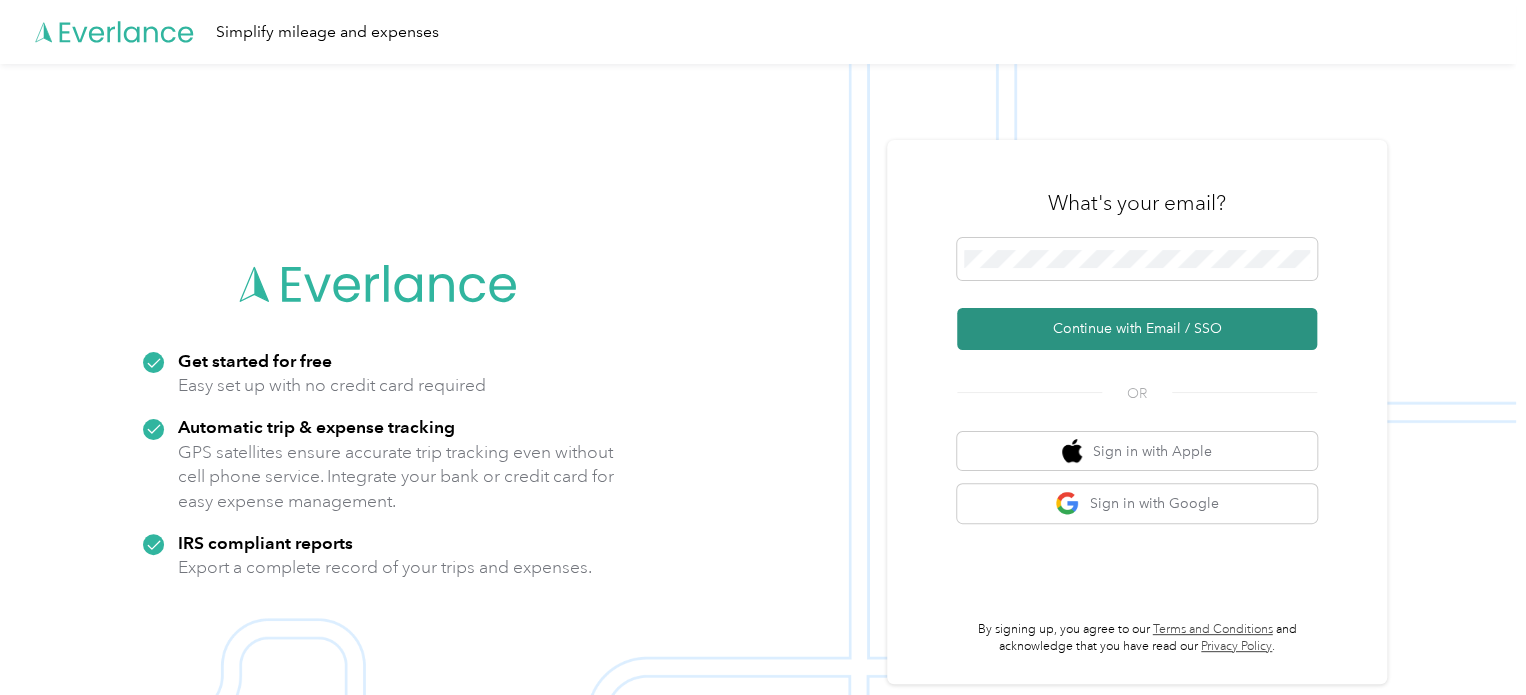 click on "Continue with Email / SSO" at bounding box center [1137, 329] 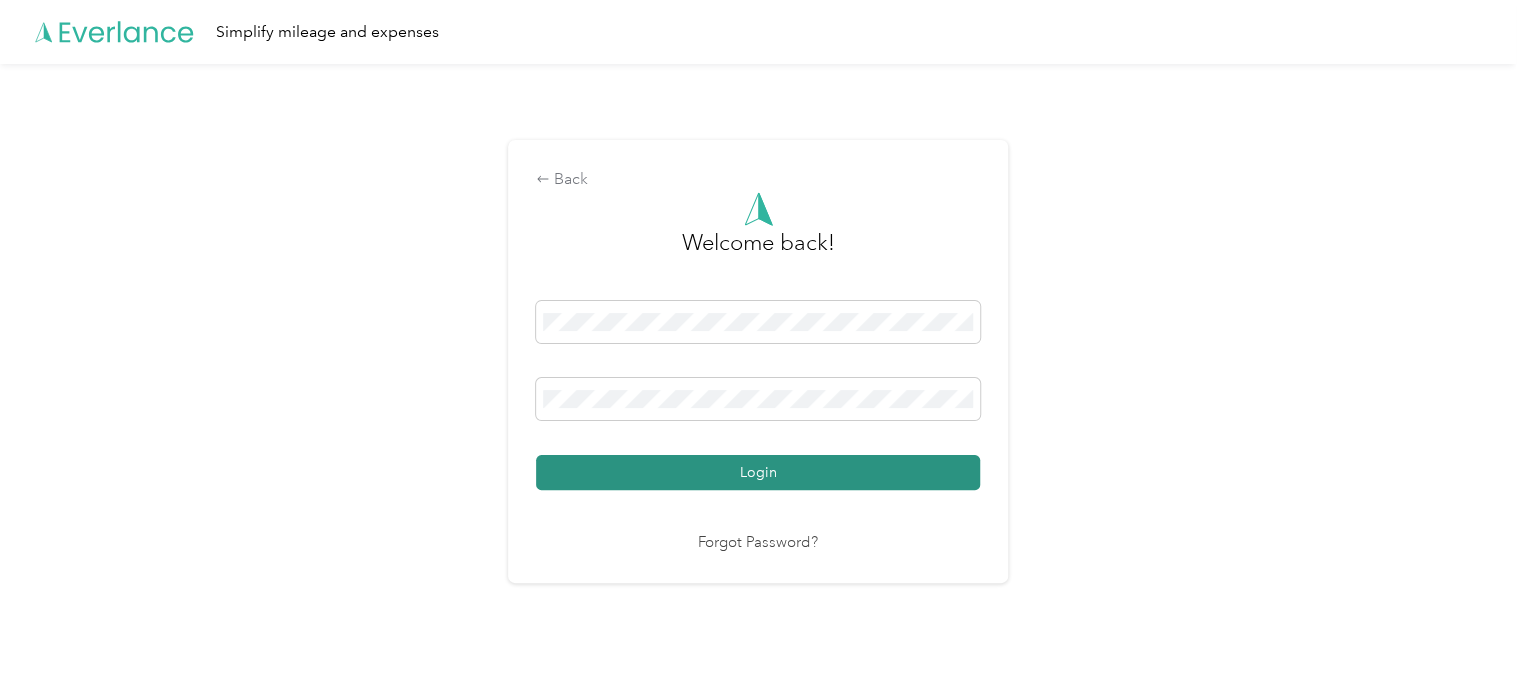 click on "Login" at bounding box center (758, 472) 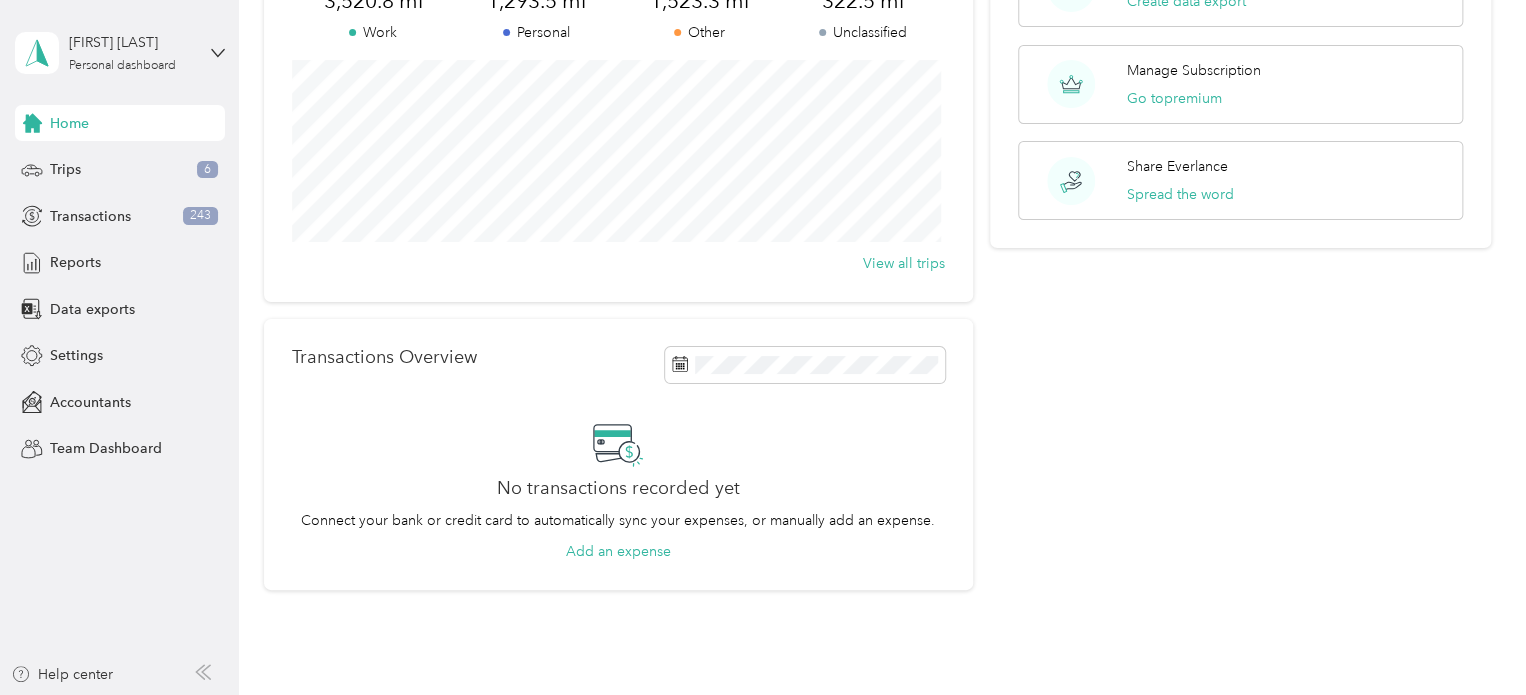 scroll, scrollTop: 300, scrollLeft: 0, axis: vertical 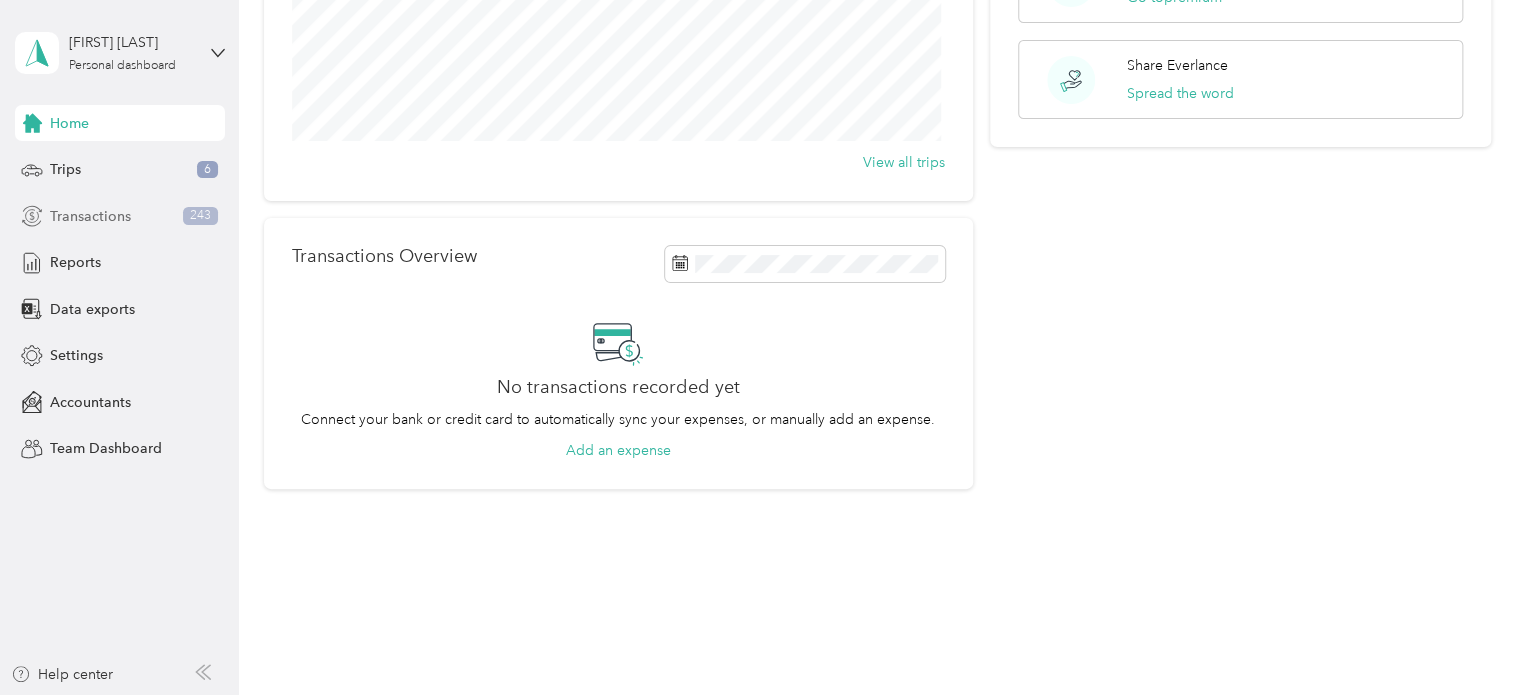 click on "Transactions" at bounding box center (90, 216) 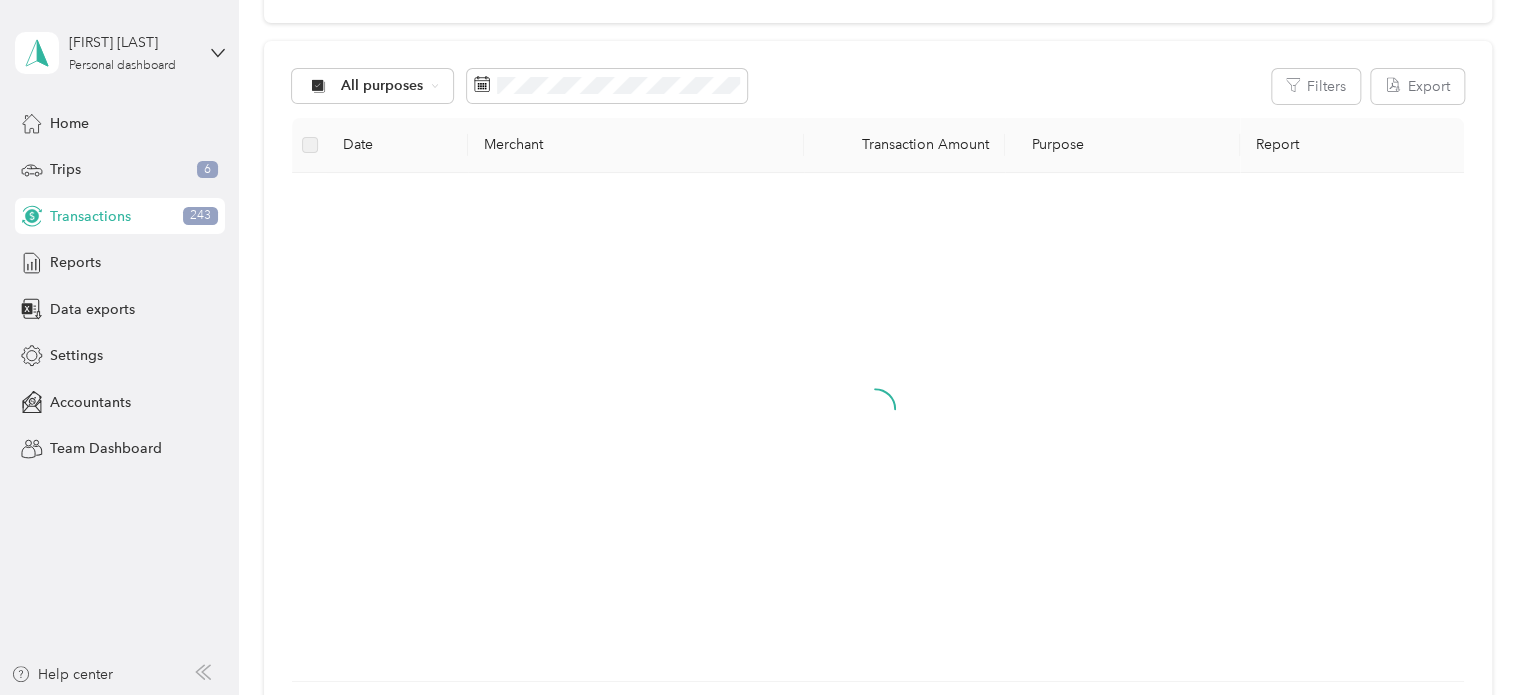 scroll, scrollTop: 300, scrollLeft: 0, axis: vertical 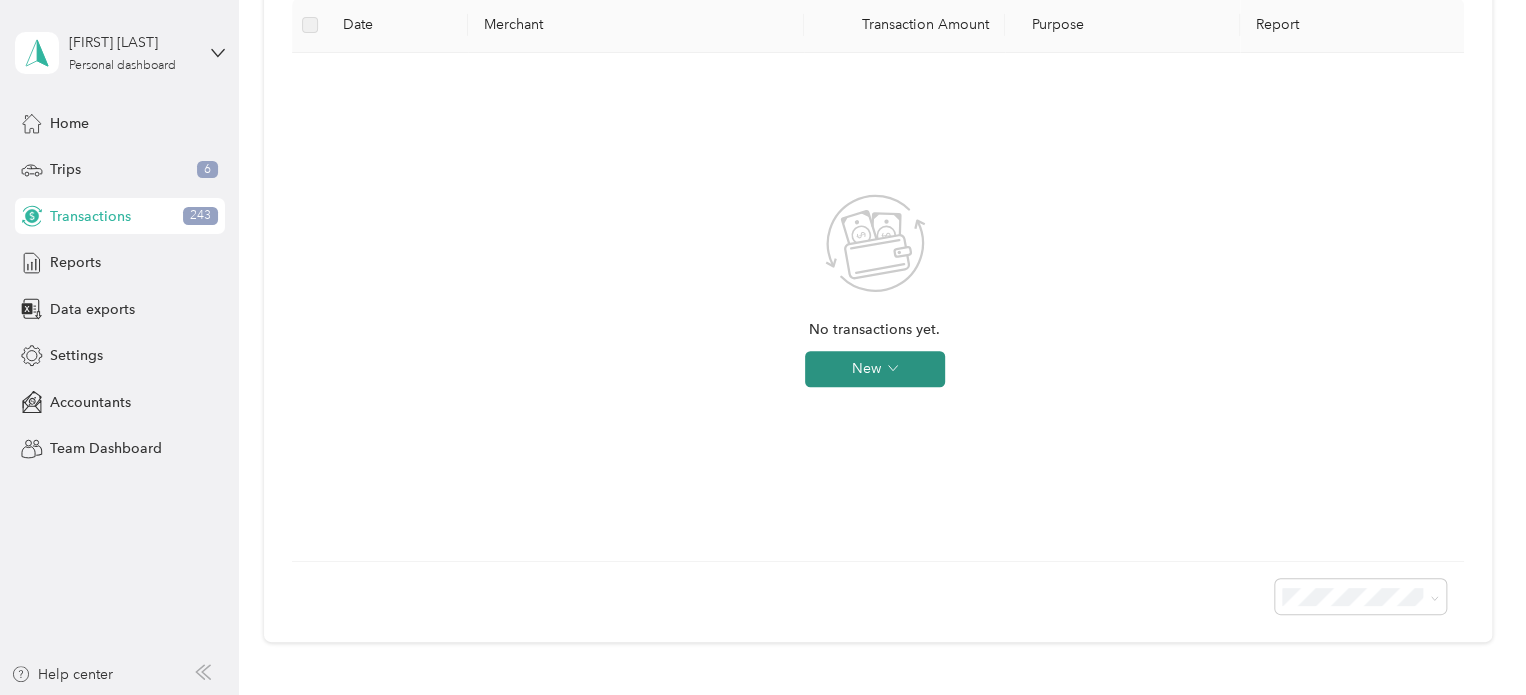 click on "New" at bounding box center [875, 369] 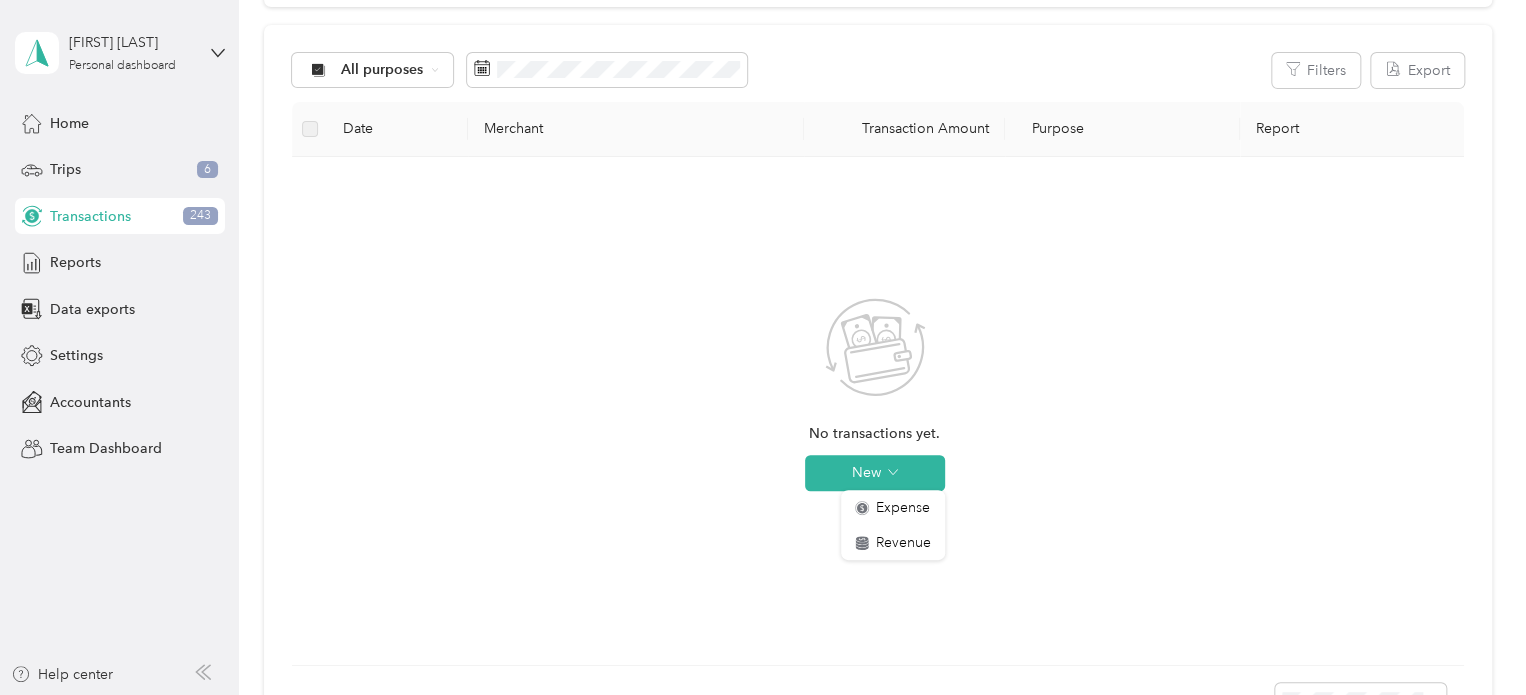 scroll, scrollTop: 200, scrollLeft: 0, axis: vertical 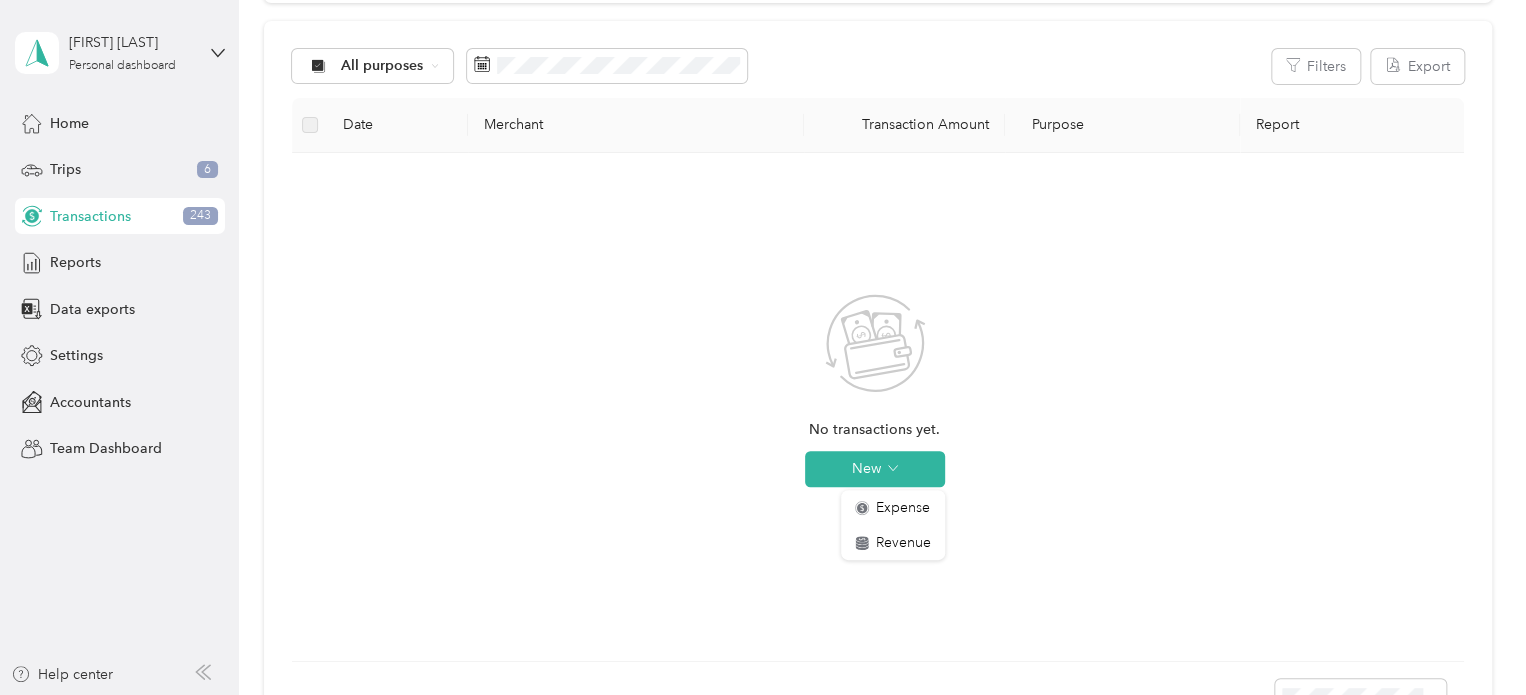 click on "No transactions yet. New" at bounding box center (875, 407) 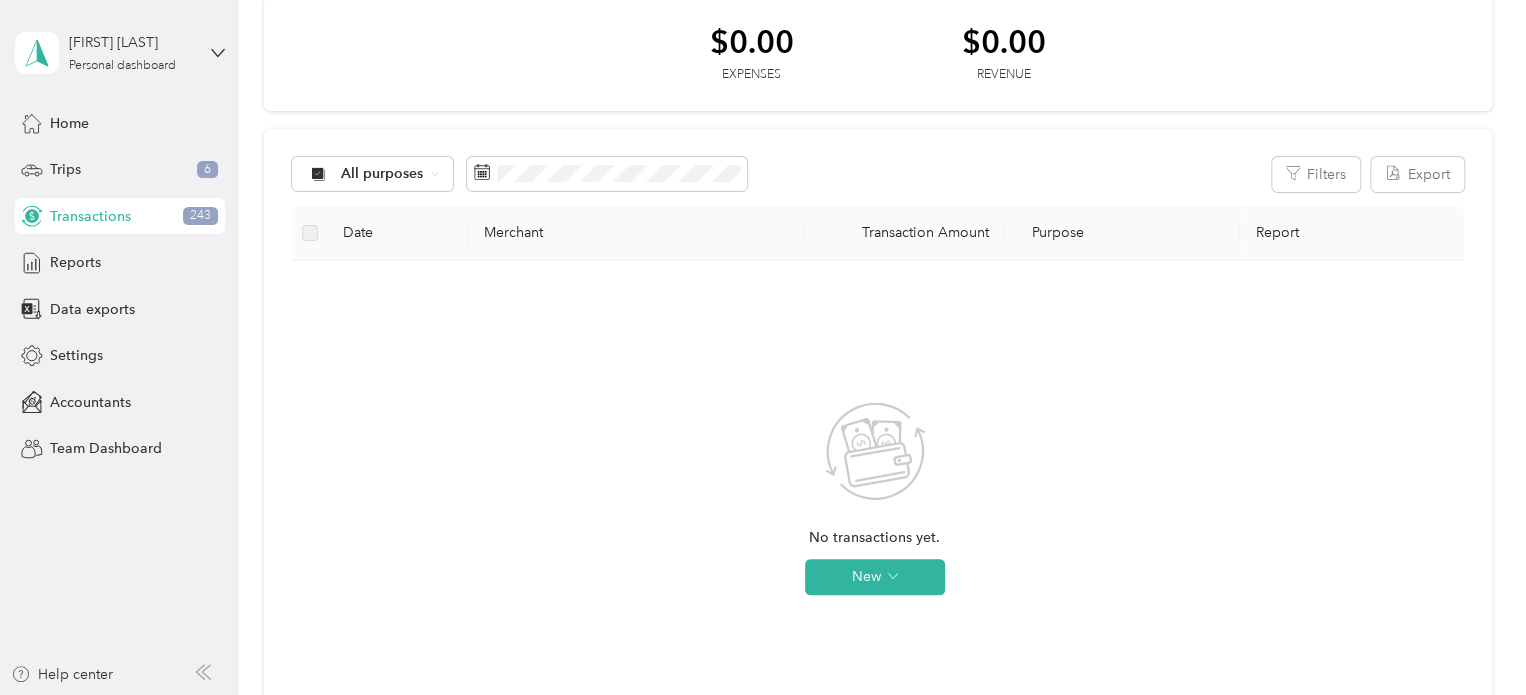 scroll, scrollTop: 0, scrollLeft: 0, axis: both 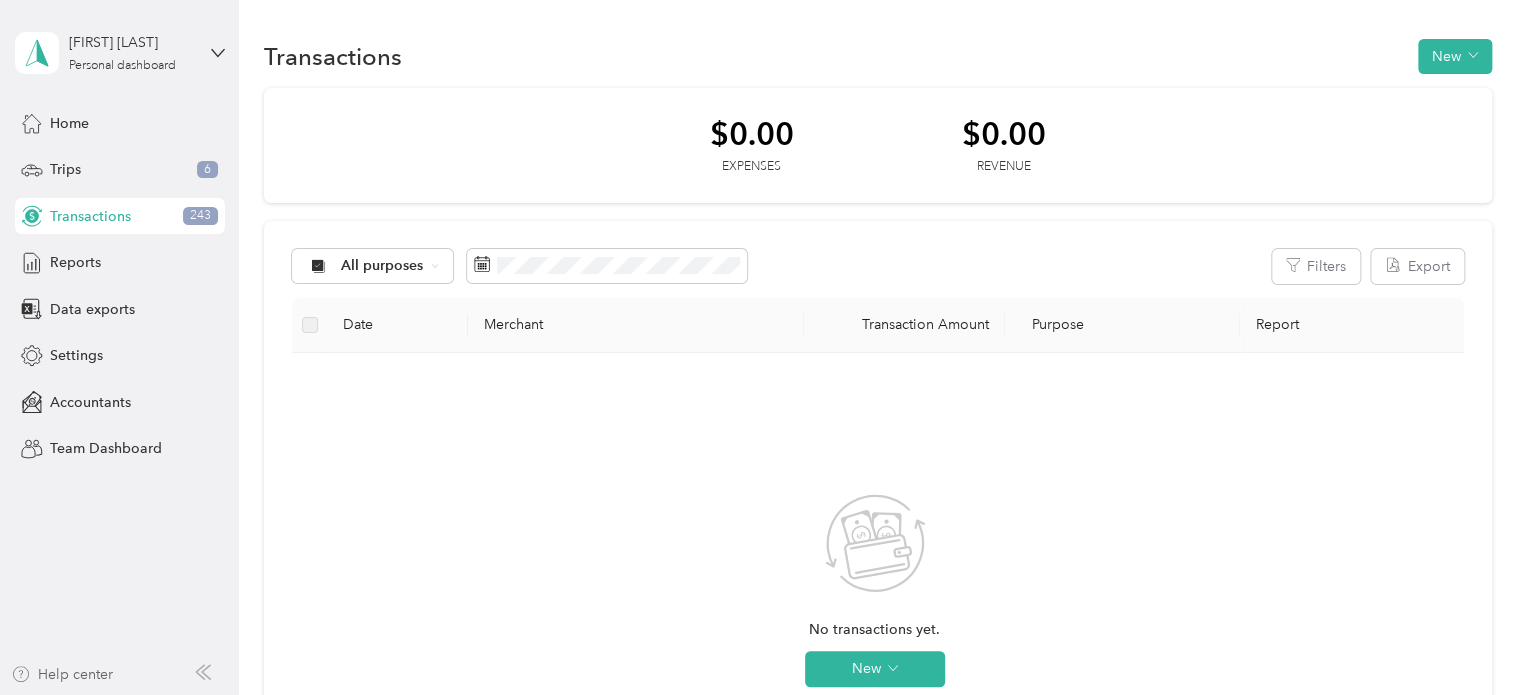 click on "Help center" at bounding box center (62, 674) 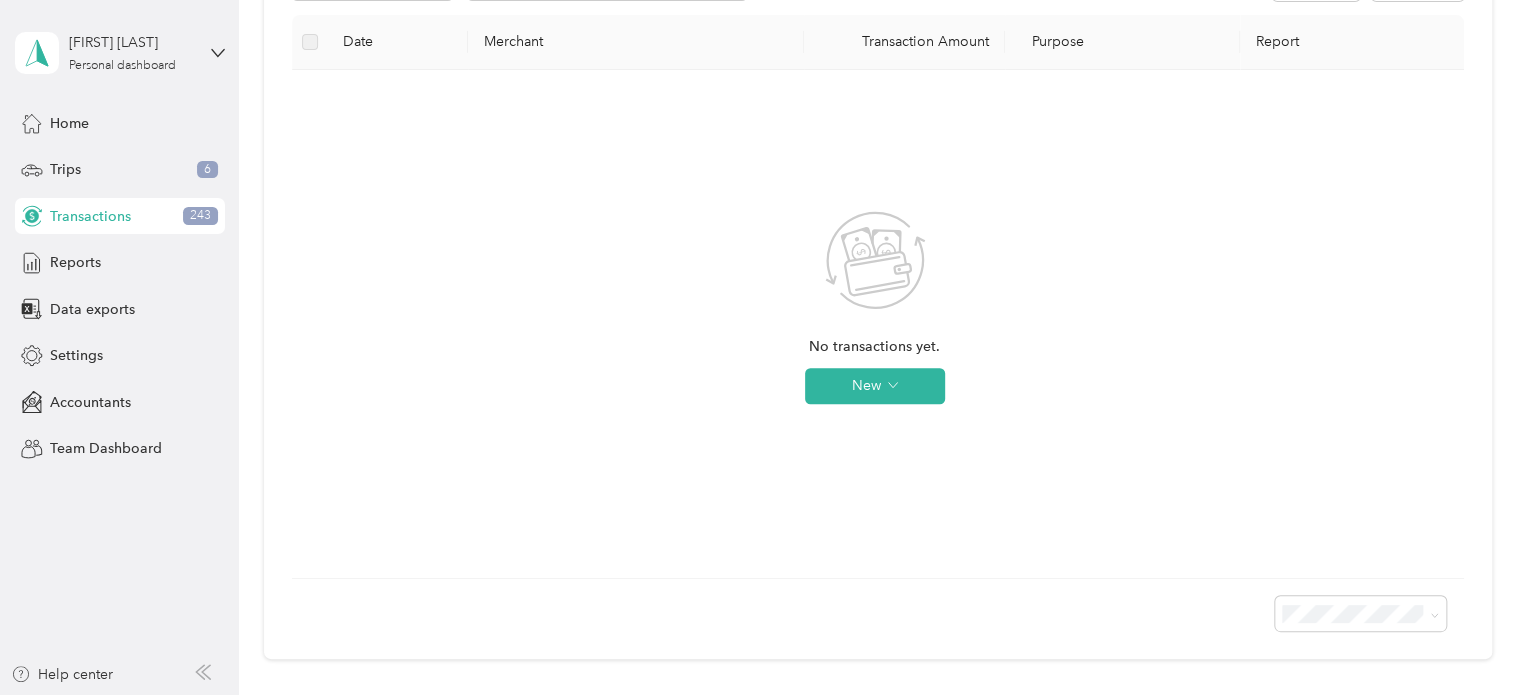 scroll, scrollTop: 300, scrollLeft: 0, axis: vertical 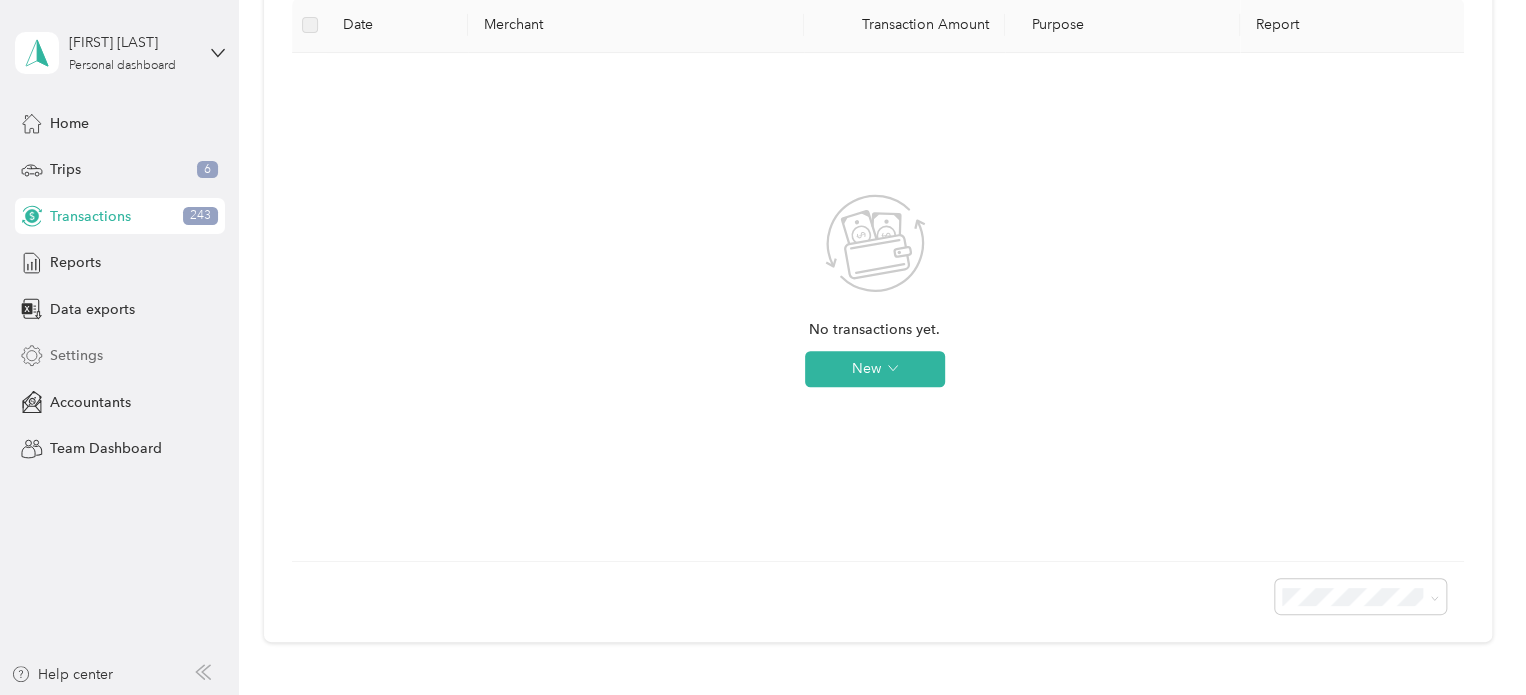 click on "Settings" at bounding box center (76, 355) 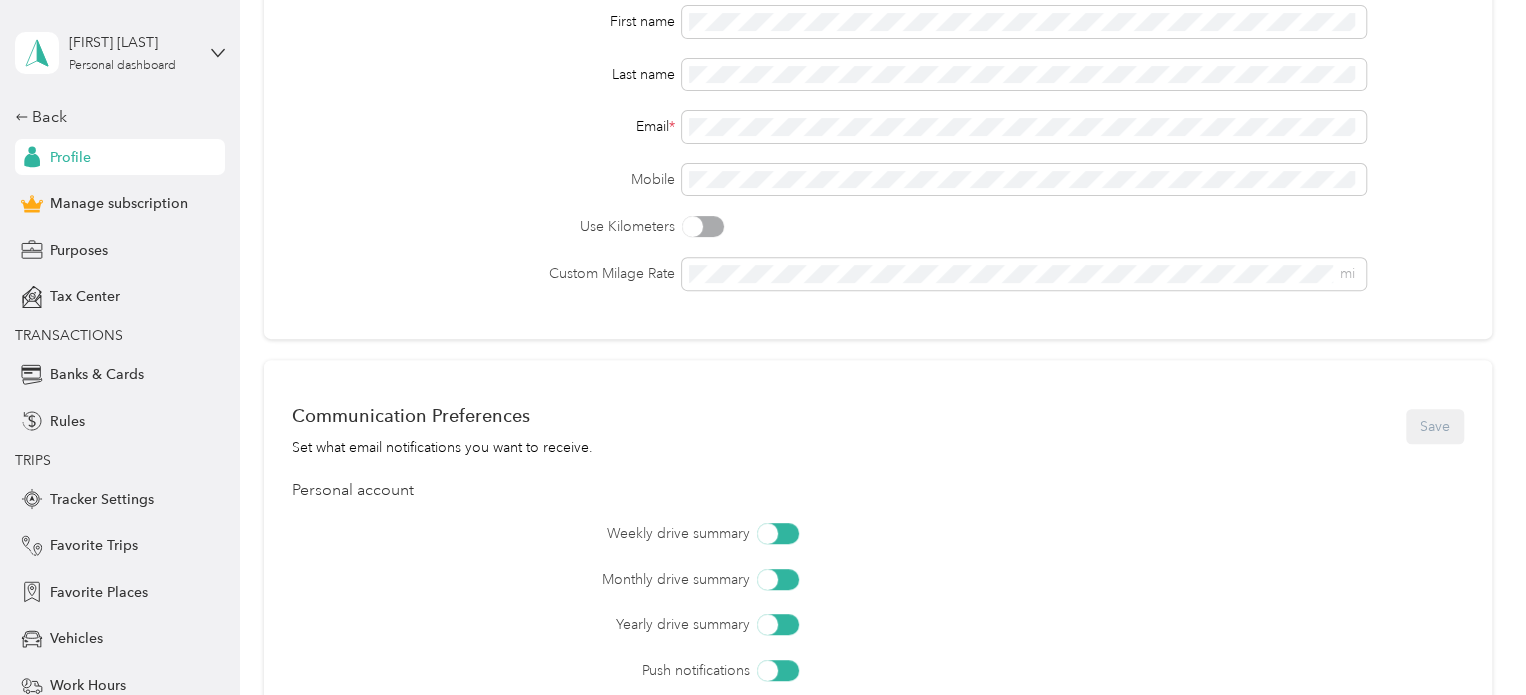 scroll, scrollTop: 300, scrollLeft: 0, axis: vertical 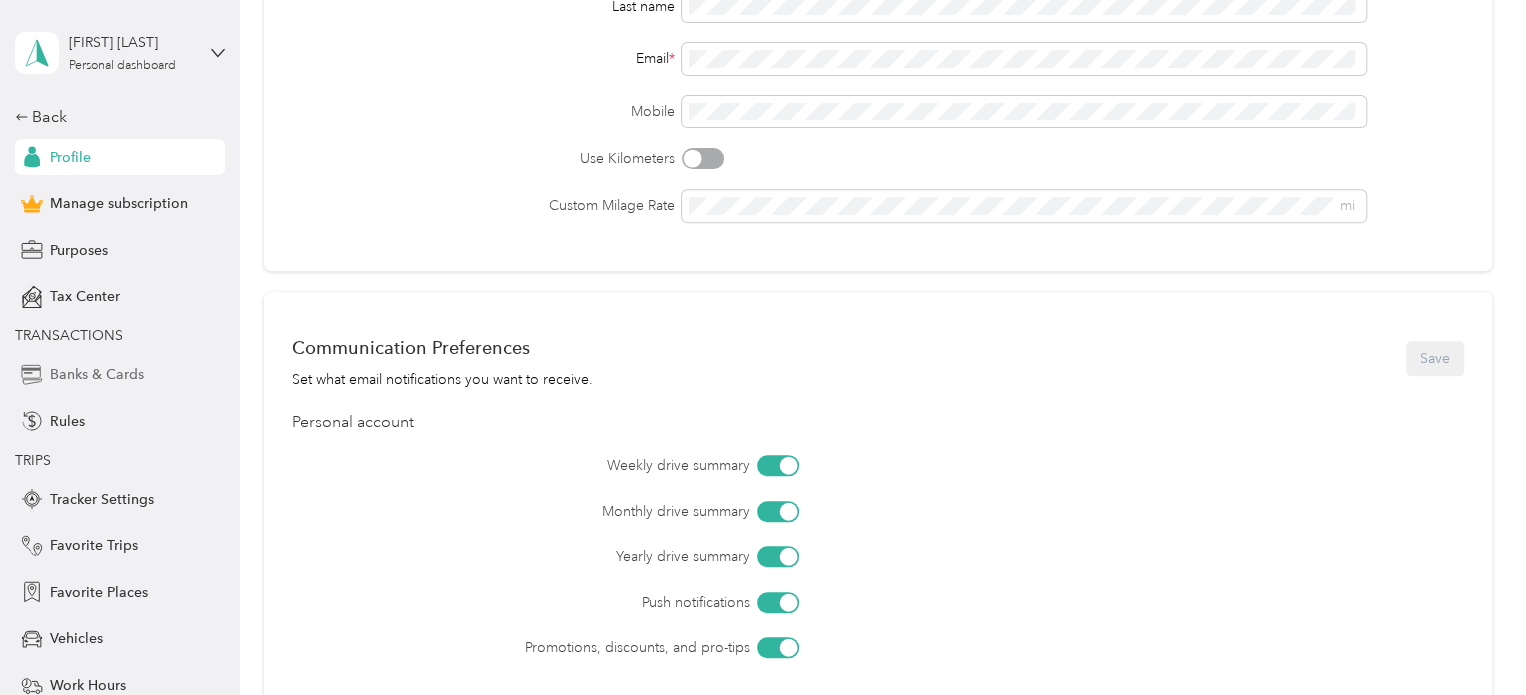 click on "Banks & Cards" at bounding box center [97, 374] 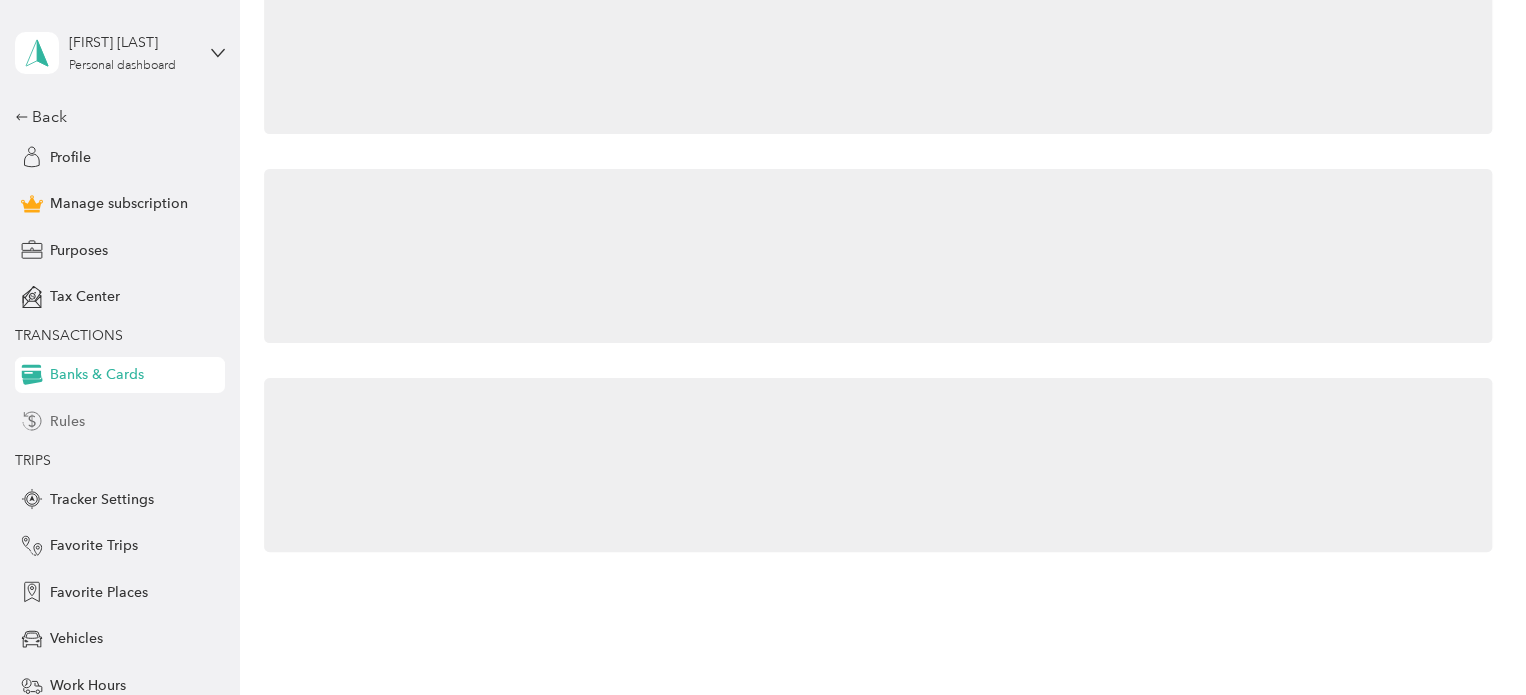 scroll, scrollTop: 0, scrollLeft: 0, axis: both 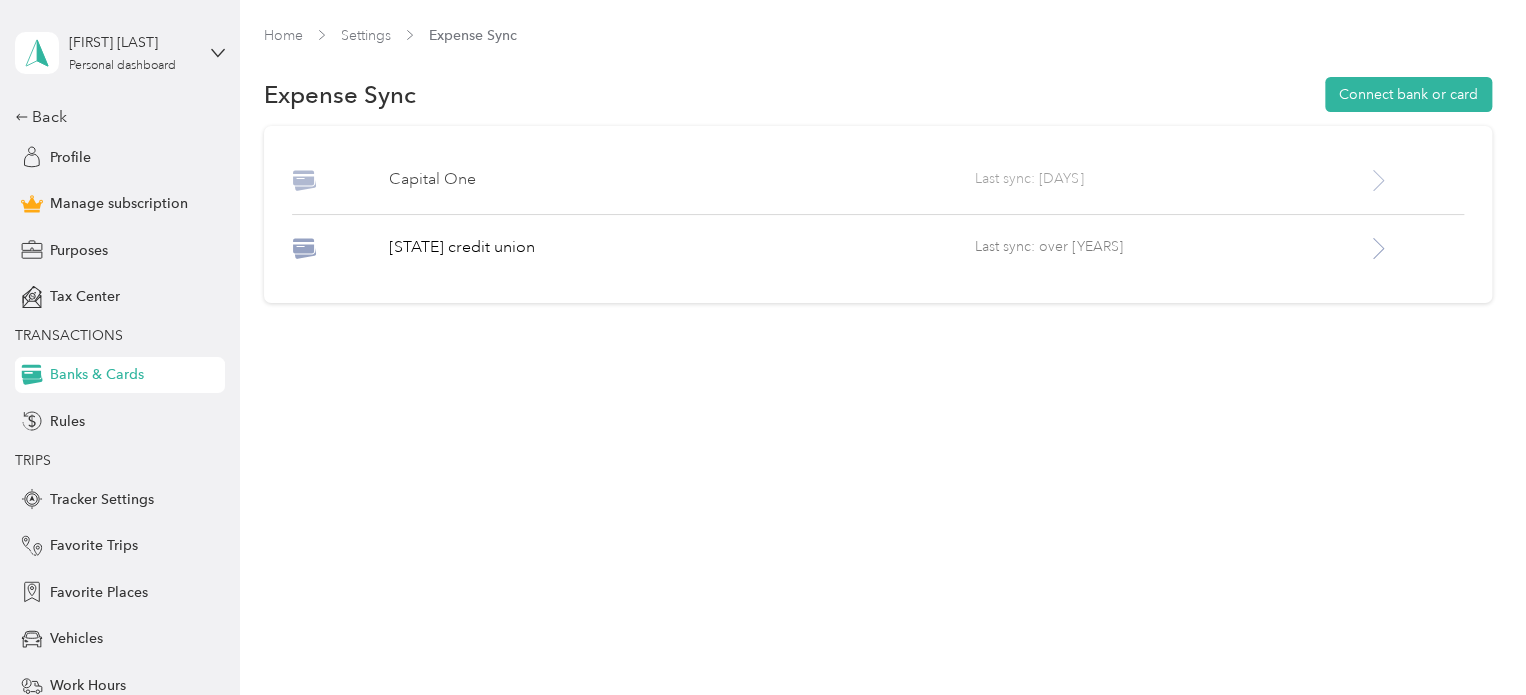 click 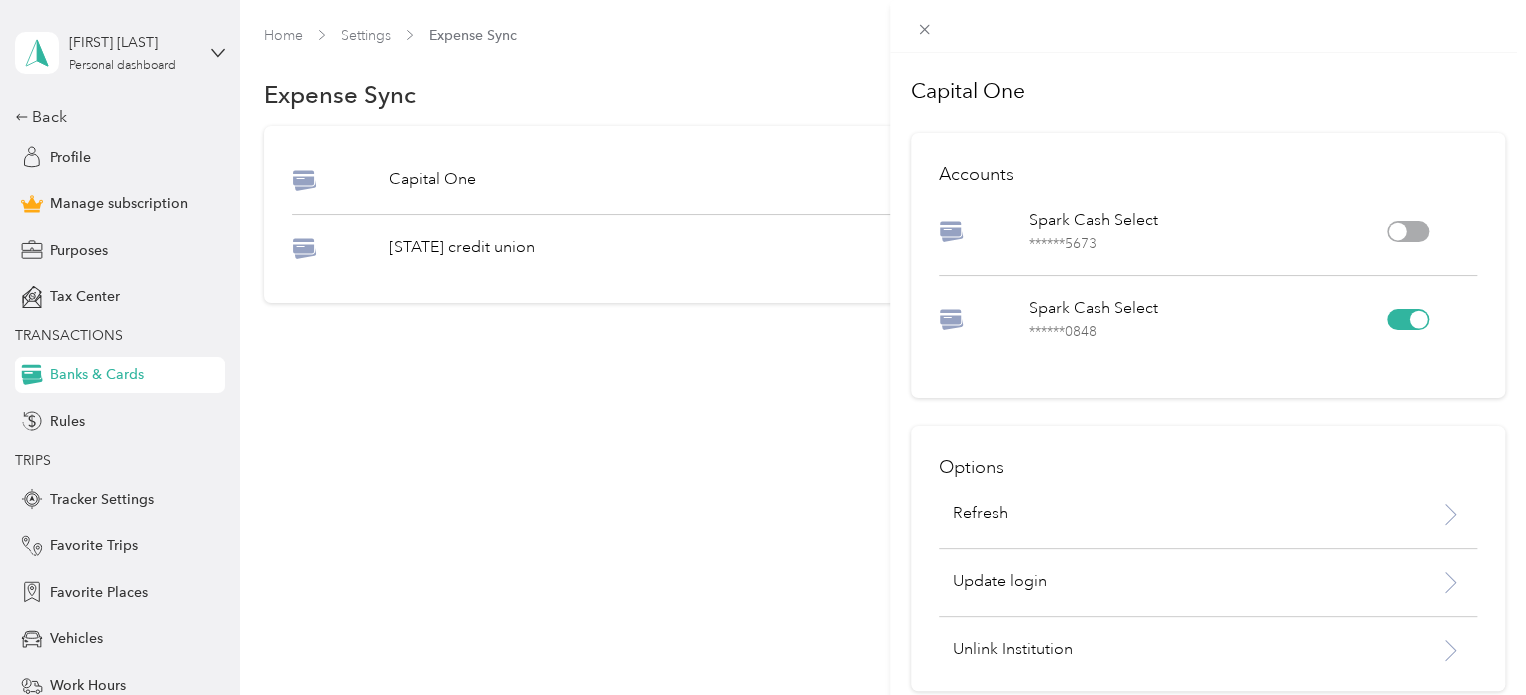click at bounding box center (1398, 232) 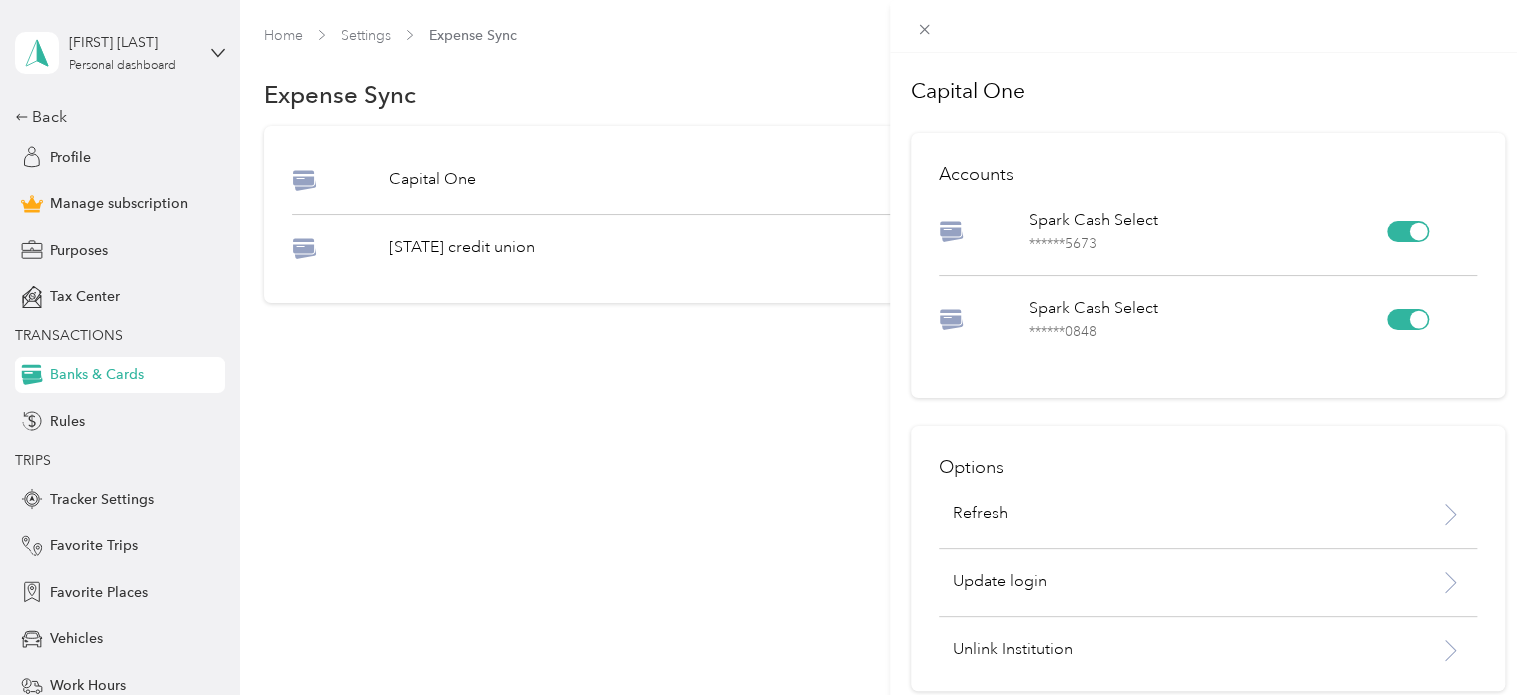 click at bounding box center [1419, 319] 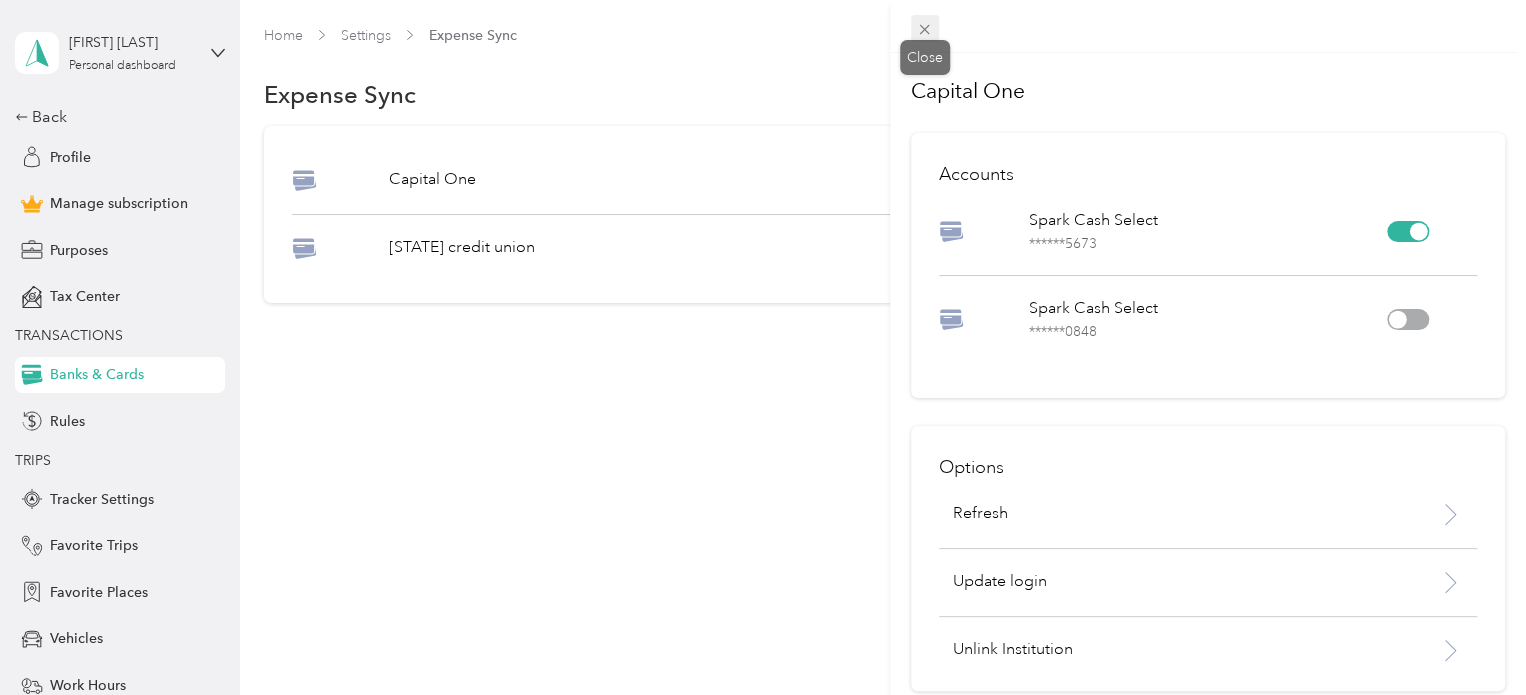 click 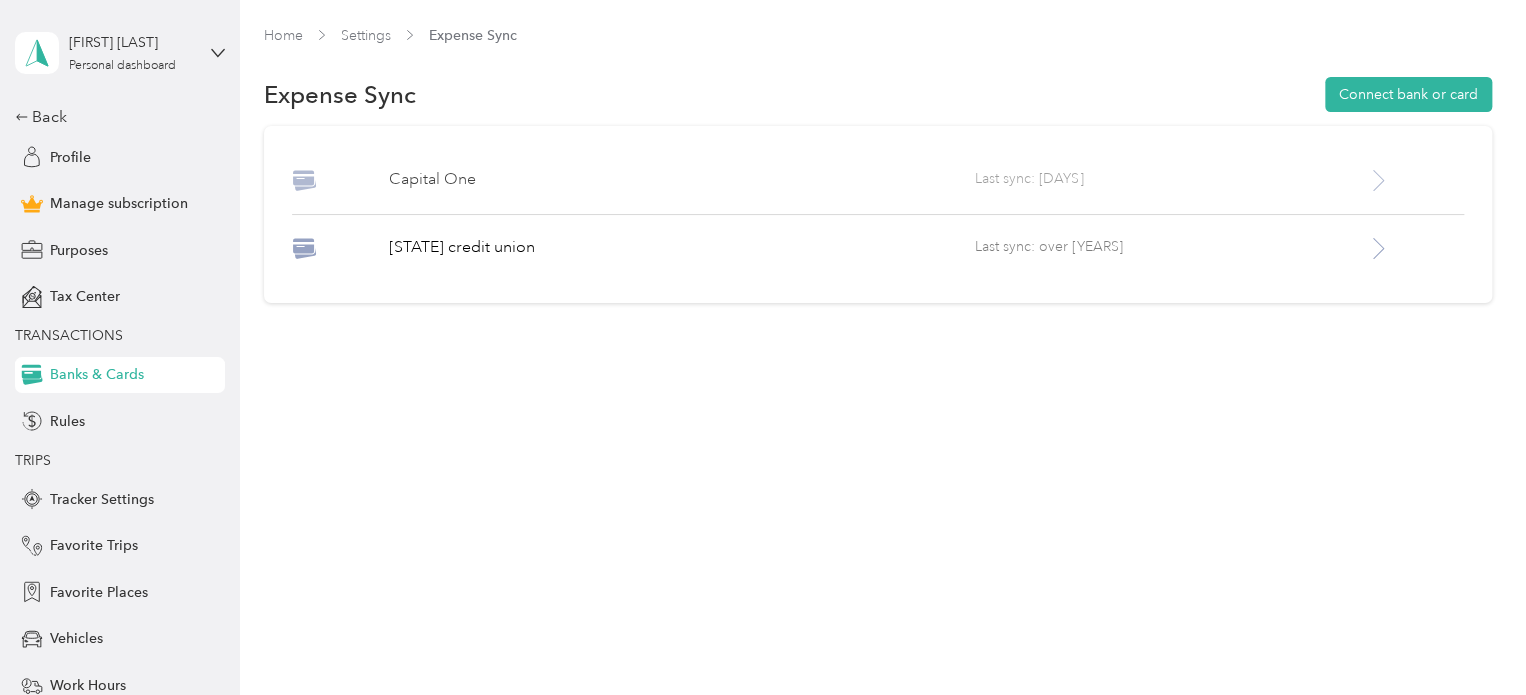 click 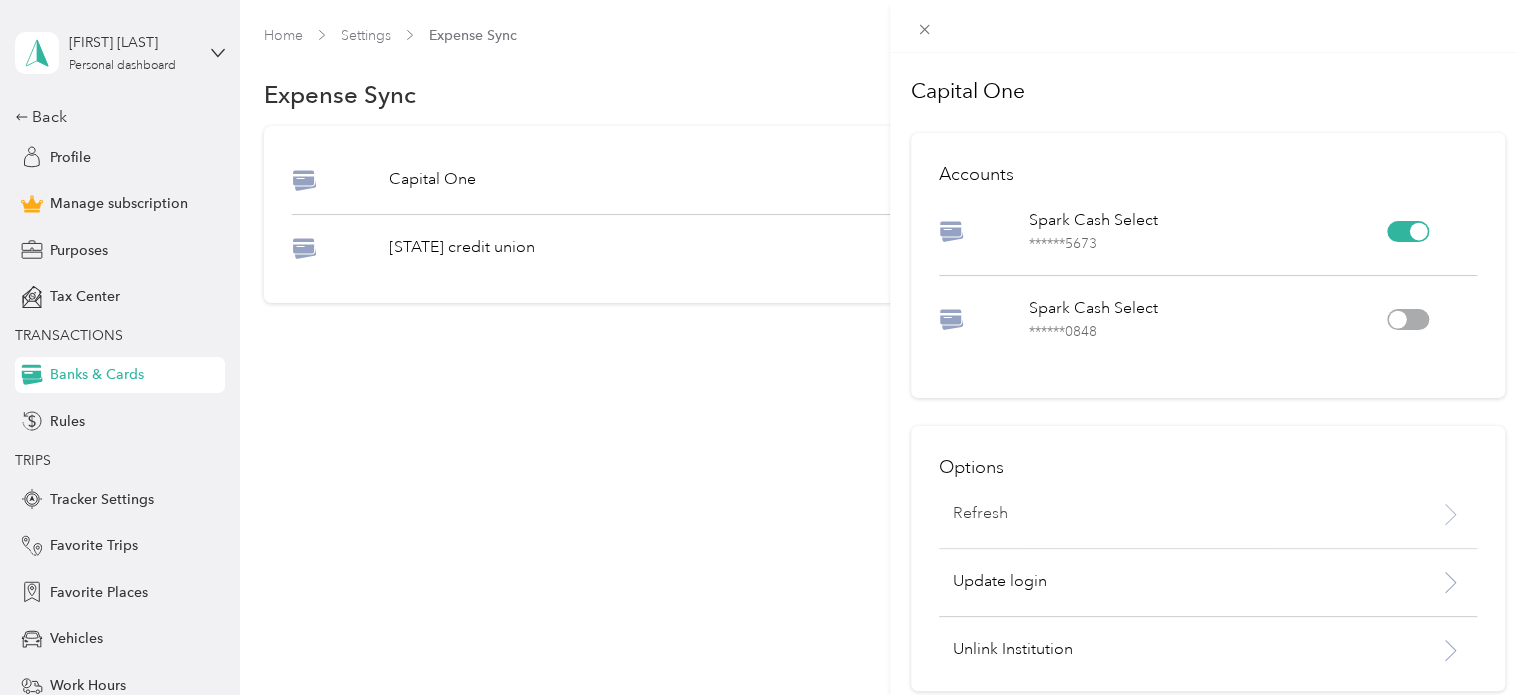 click on "Refresh" at bounding box center [980, 514] 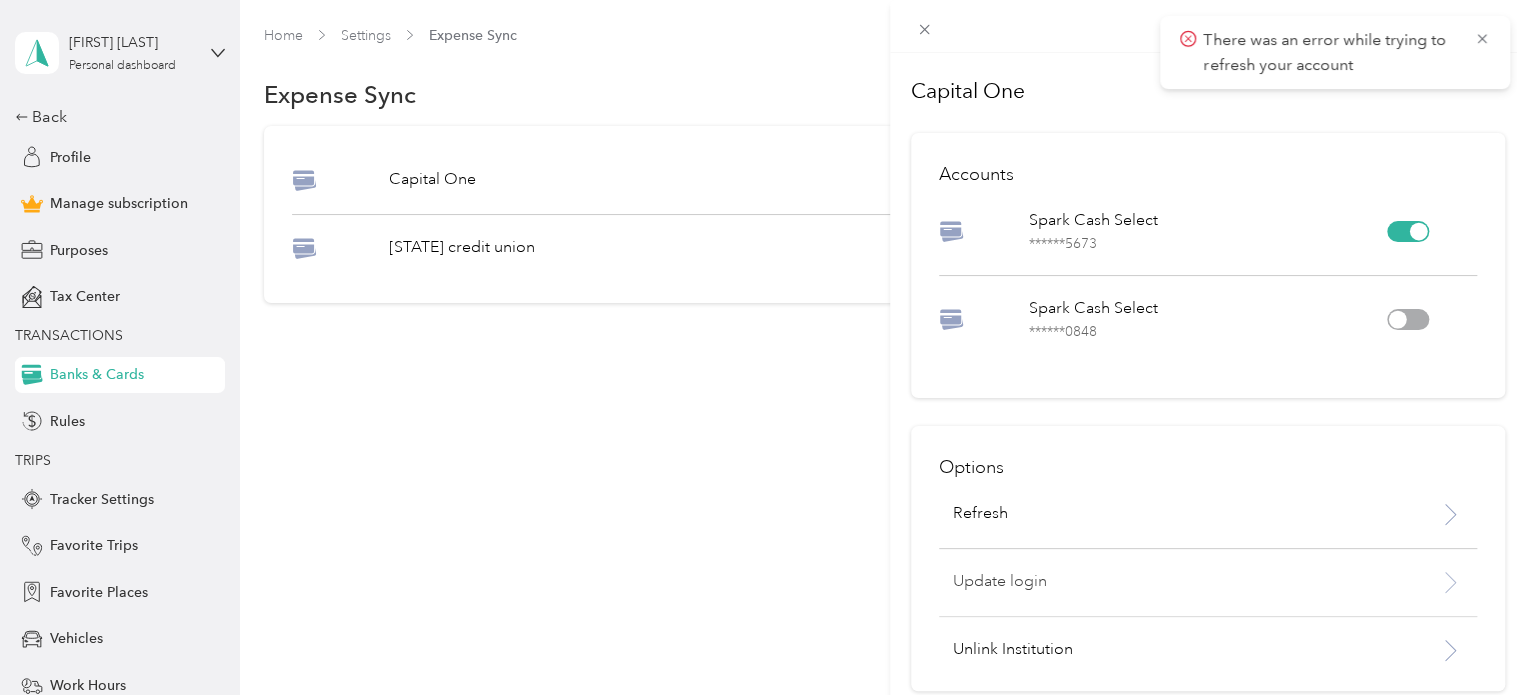 click on "Update login" at bounding box center (1170, 582) 